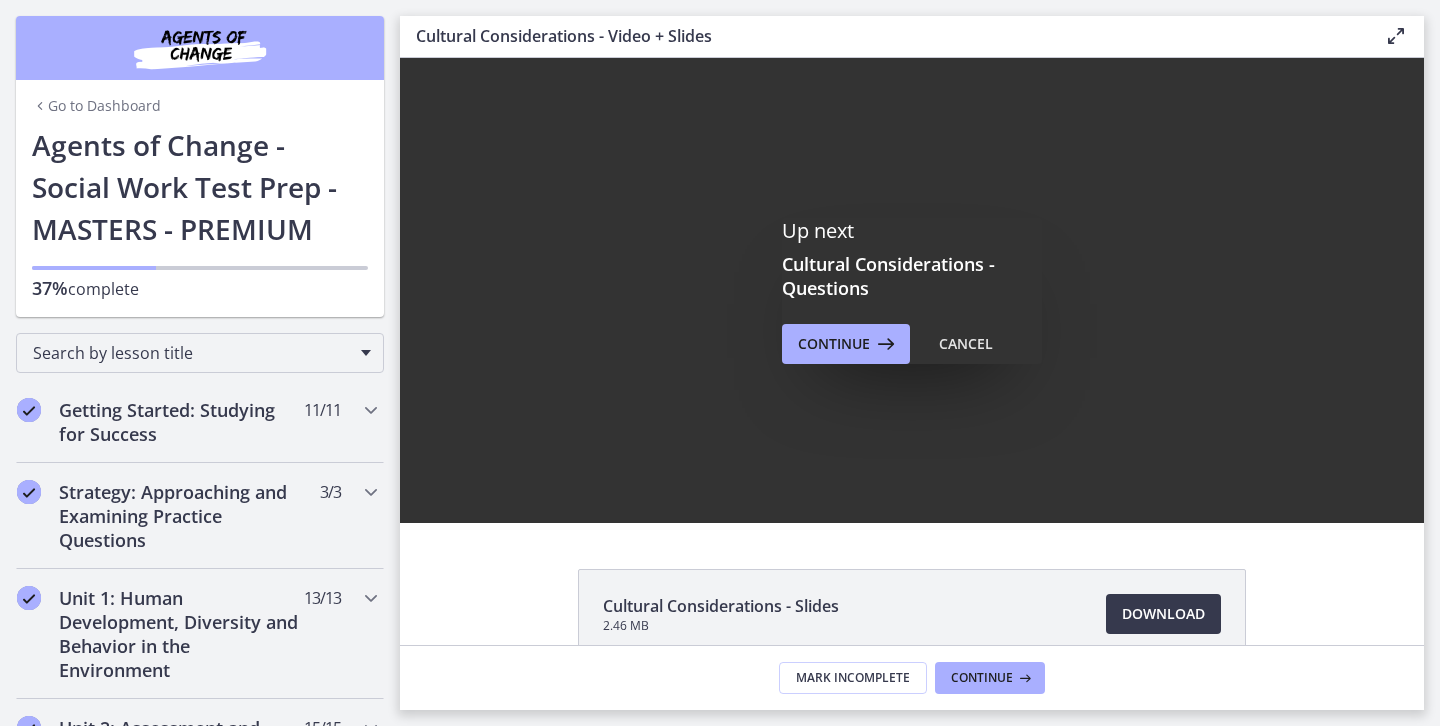 scroll, scrollTop: 0, scrollLeft: 0, axis: both 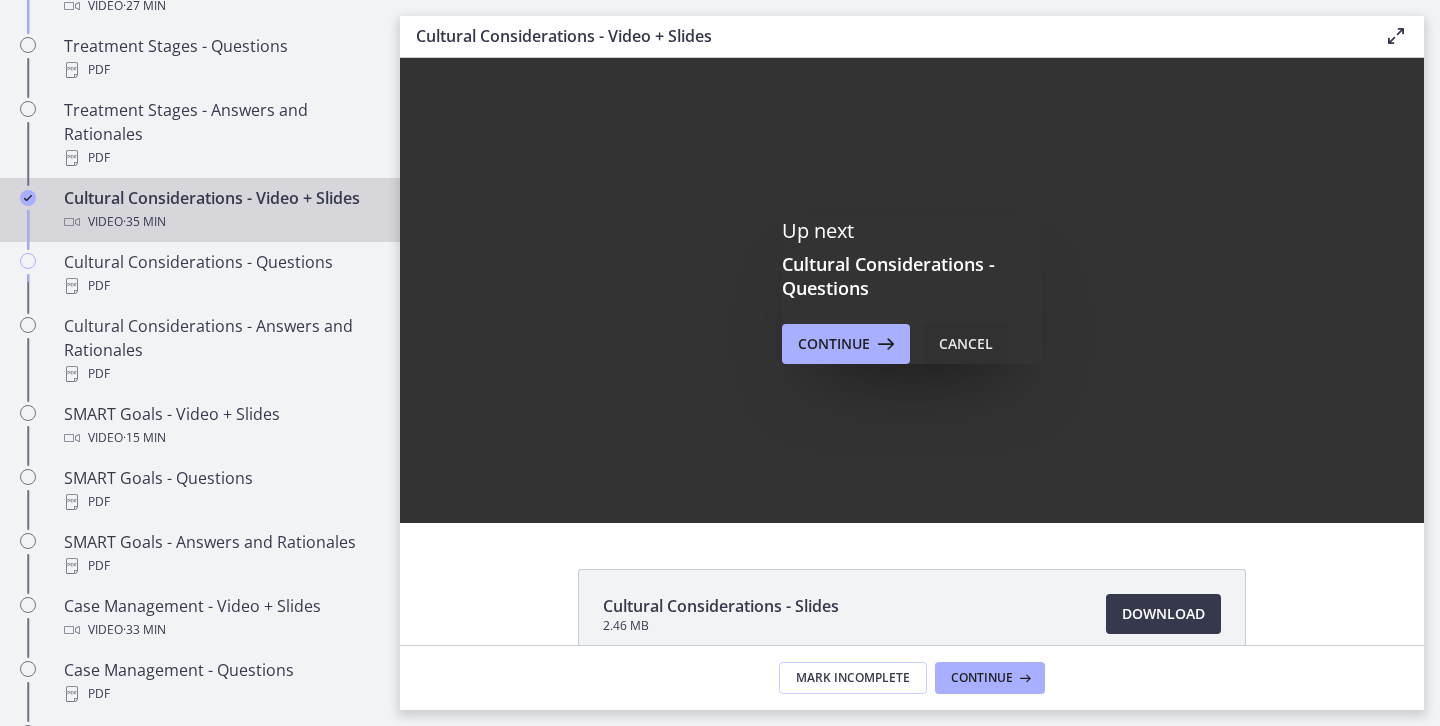 click on "Cancel" at bounding box center (966, 344) 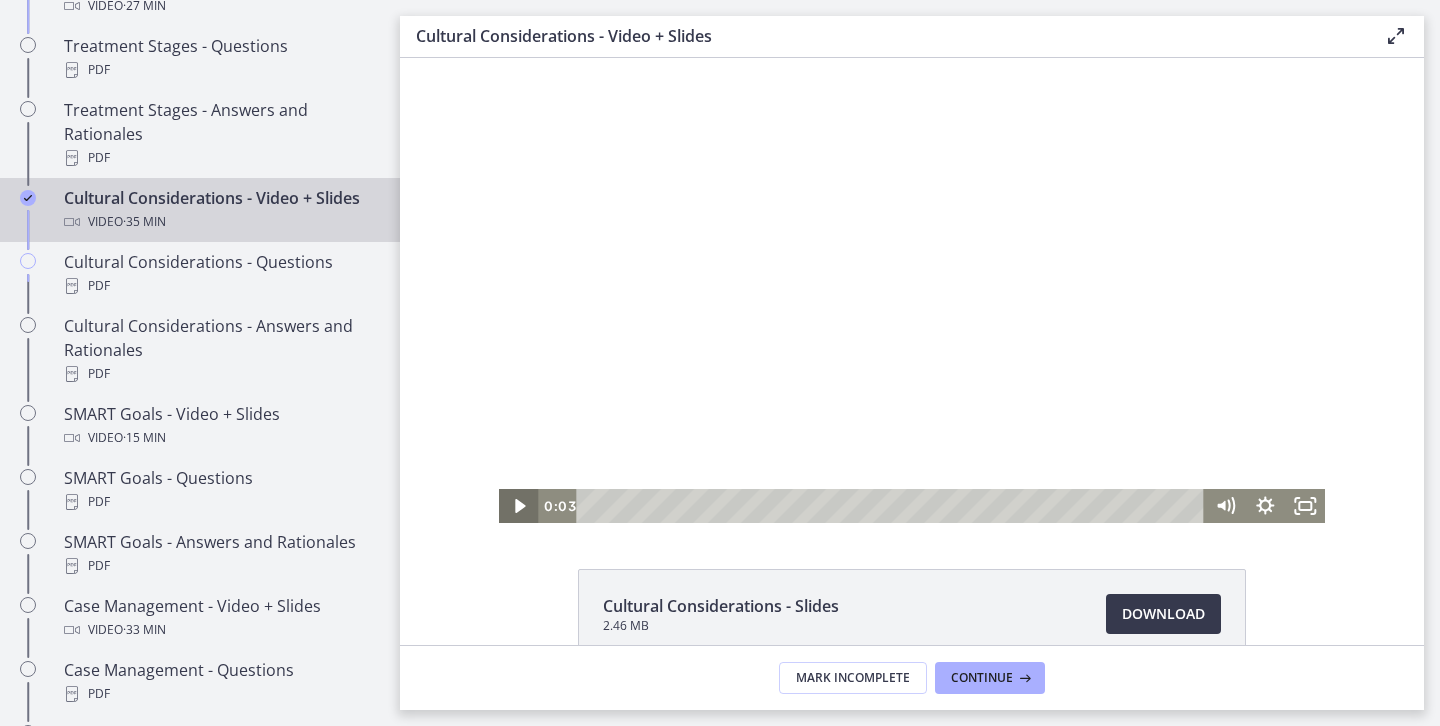 click 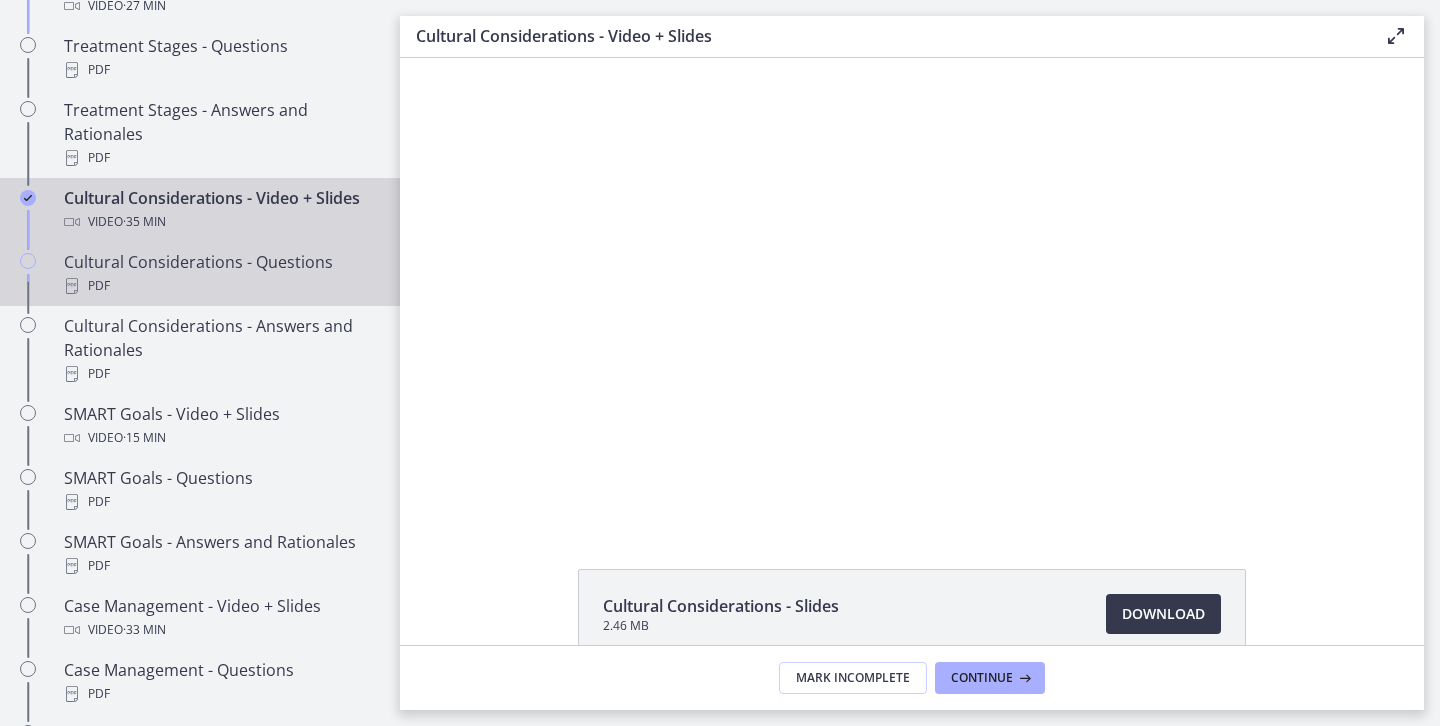 click on "PDF" at bounding box center [220, 286] 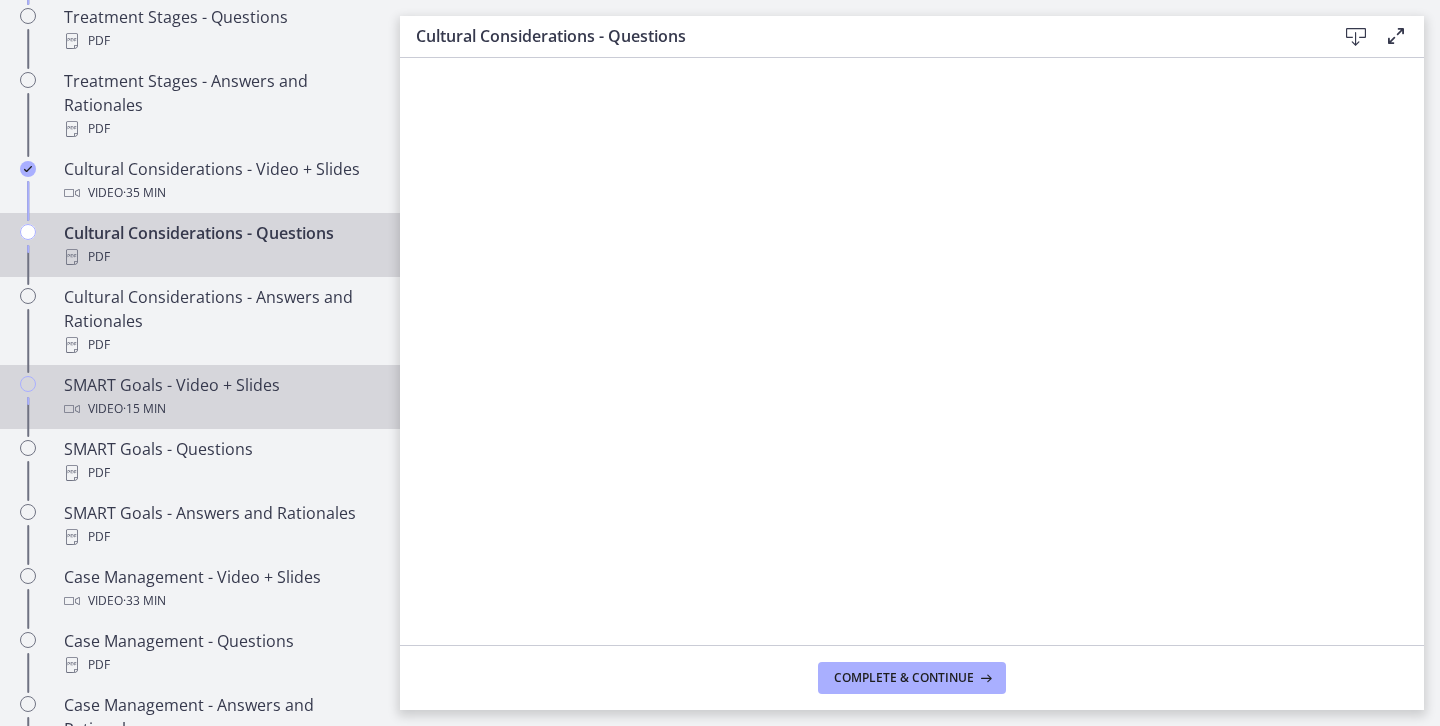 scroll, scrollTop: 1322, scrollLeft: 0, axis: vertical 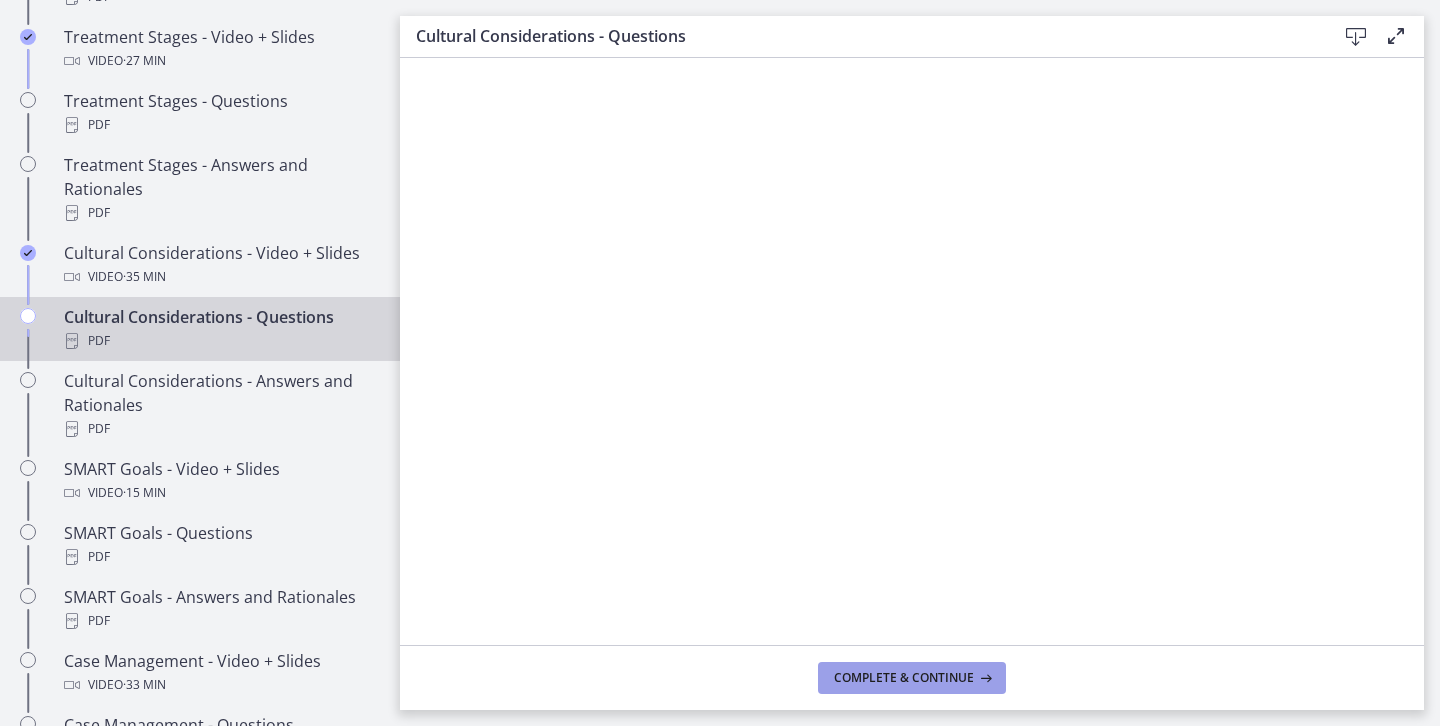 click on "Complete & continue" at bounding box center [904, 678] 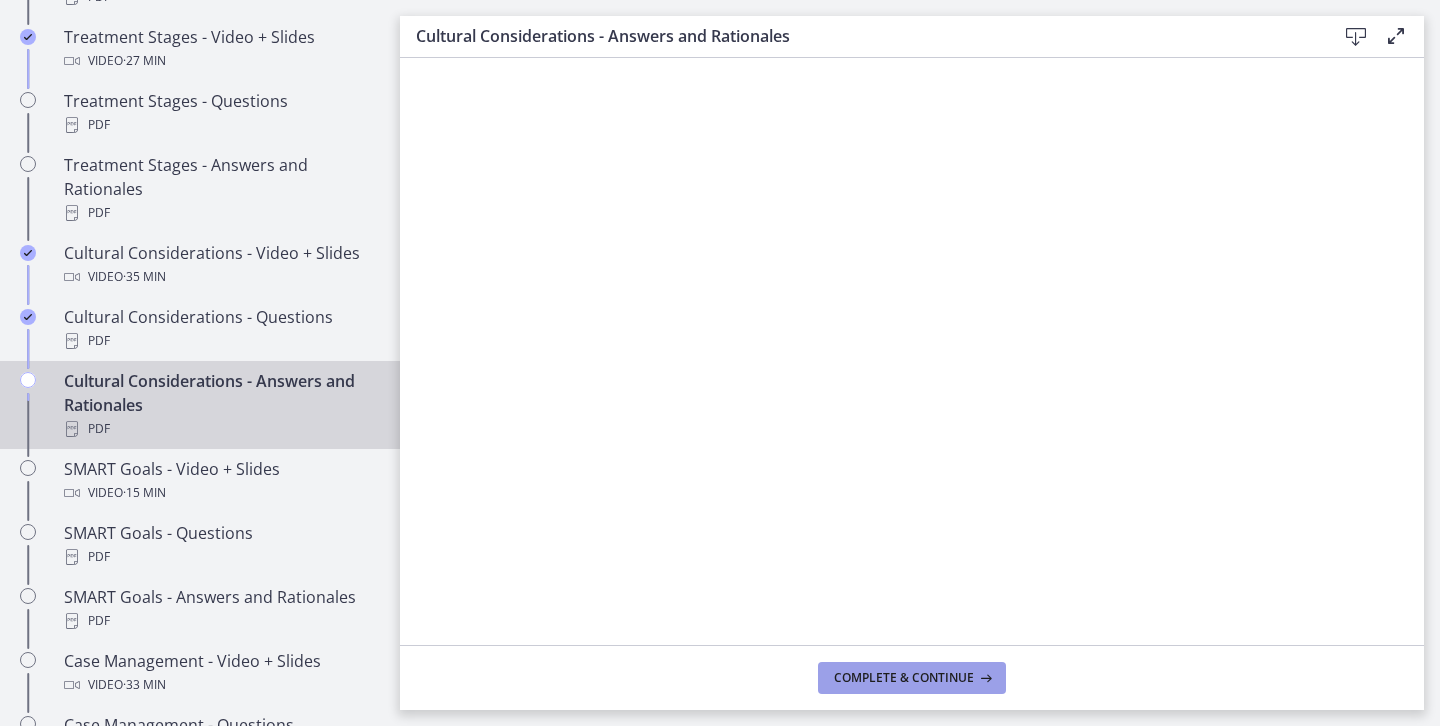 click at bounding box center (984, 678) 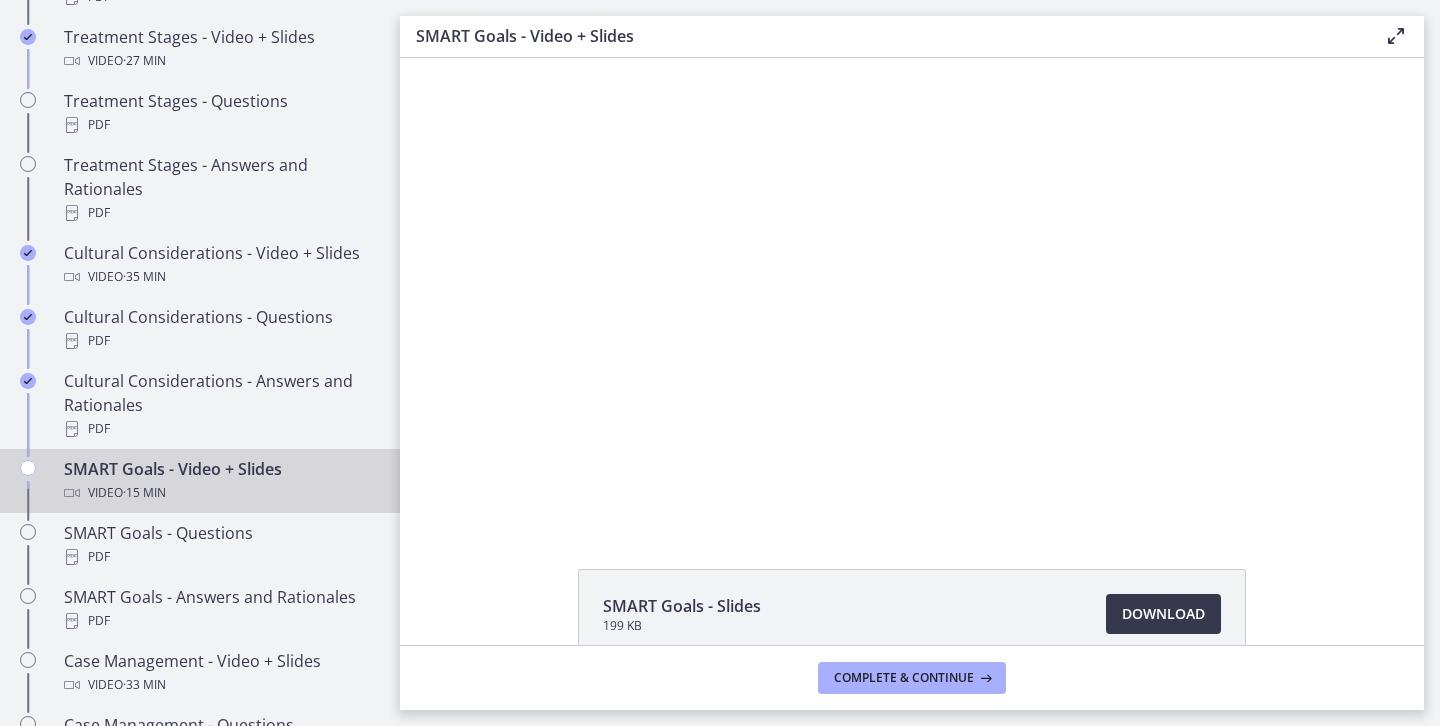 scroll, scrollTop: 0, scrollLeft: 0, axis: both 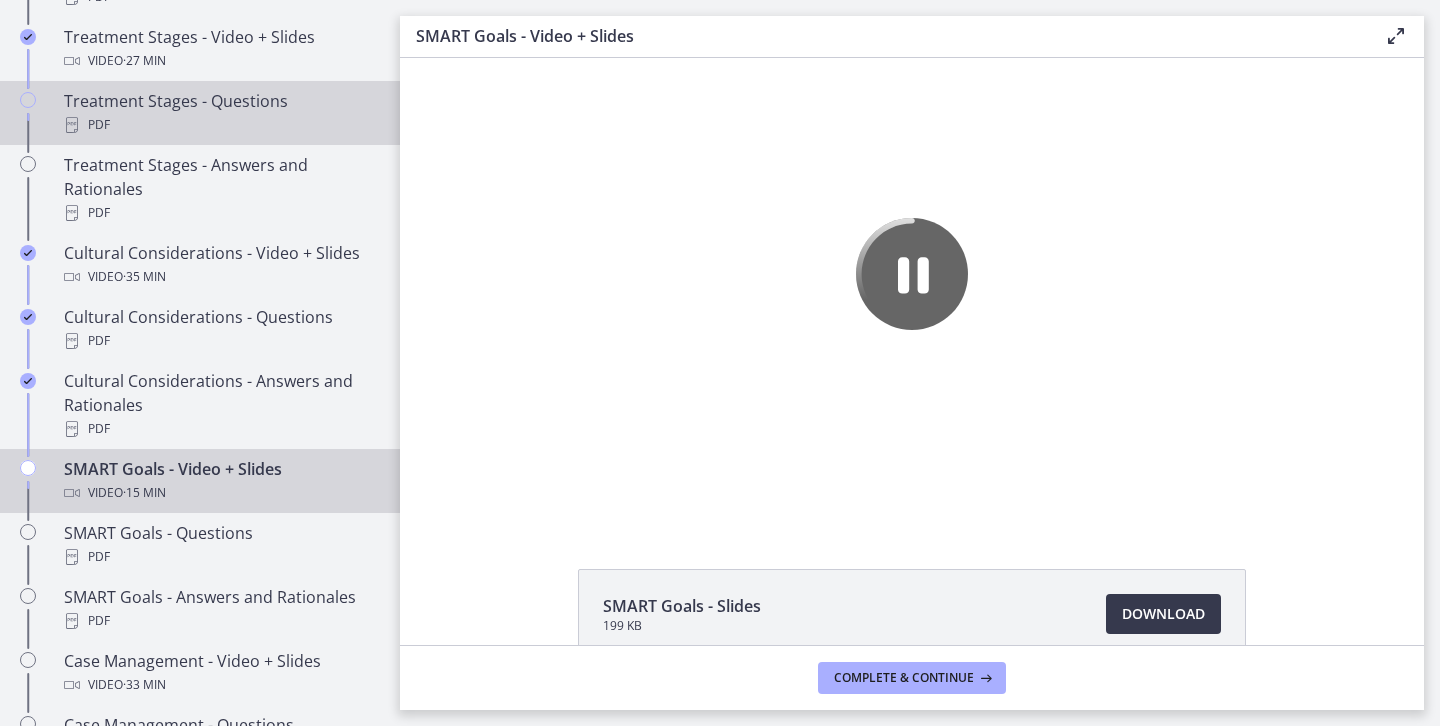 click on "PDF" at bounding box center (220, 125) 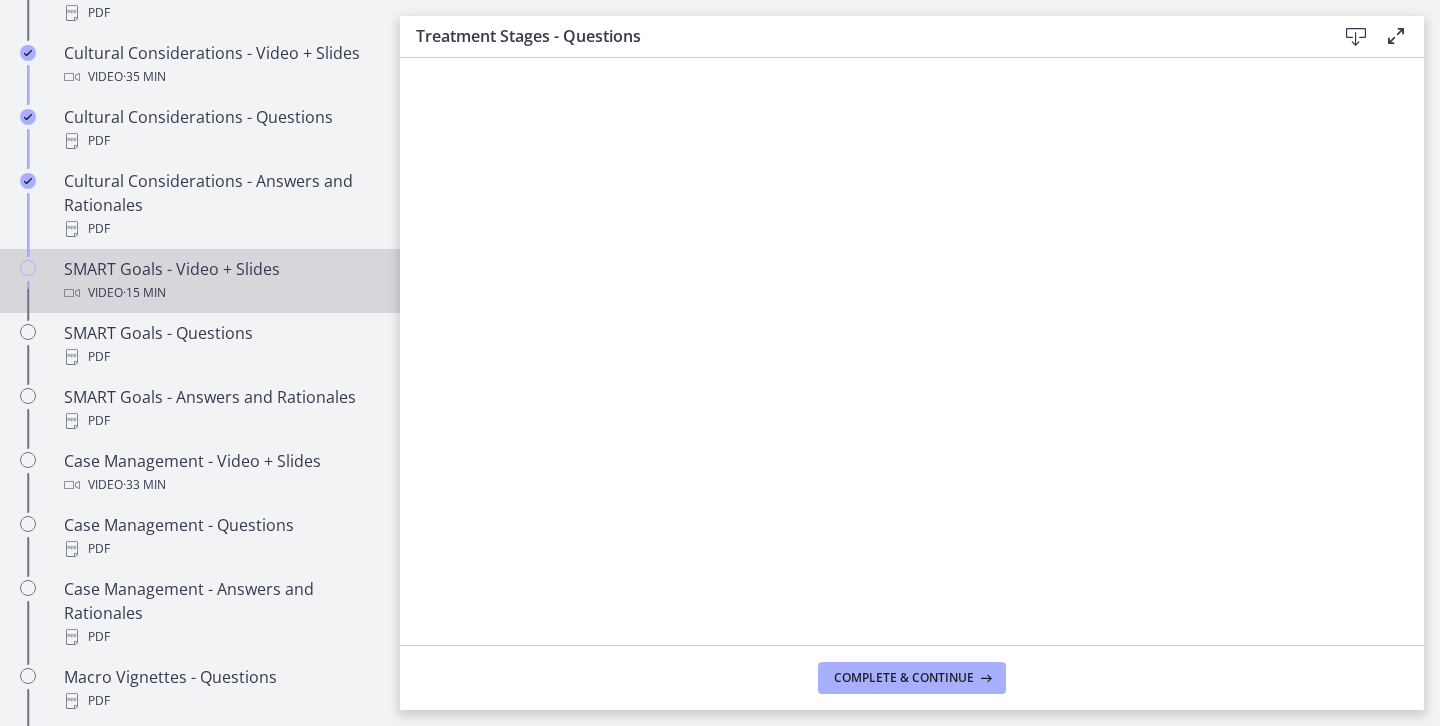 scroll, scrollTop: 1524, scrollLeft: 0, axis: vertical 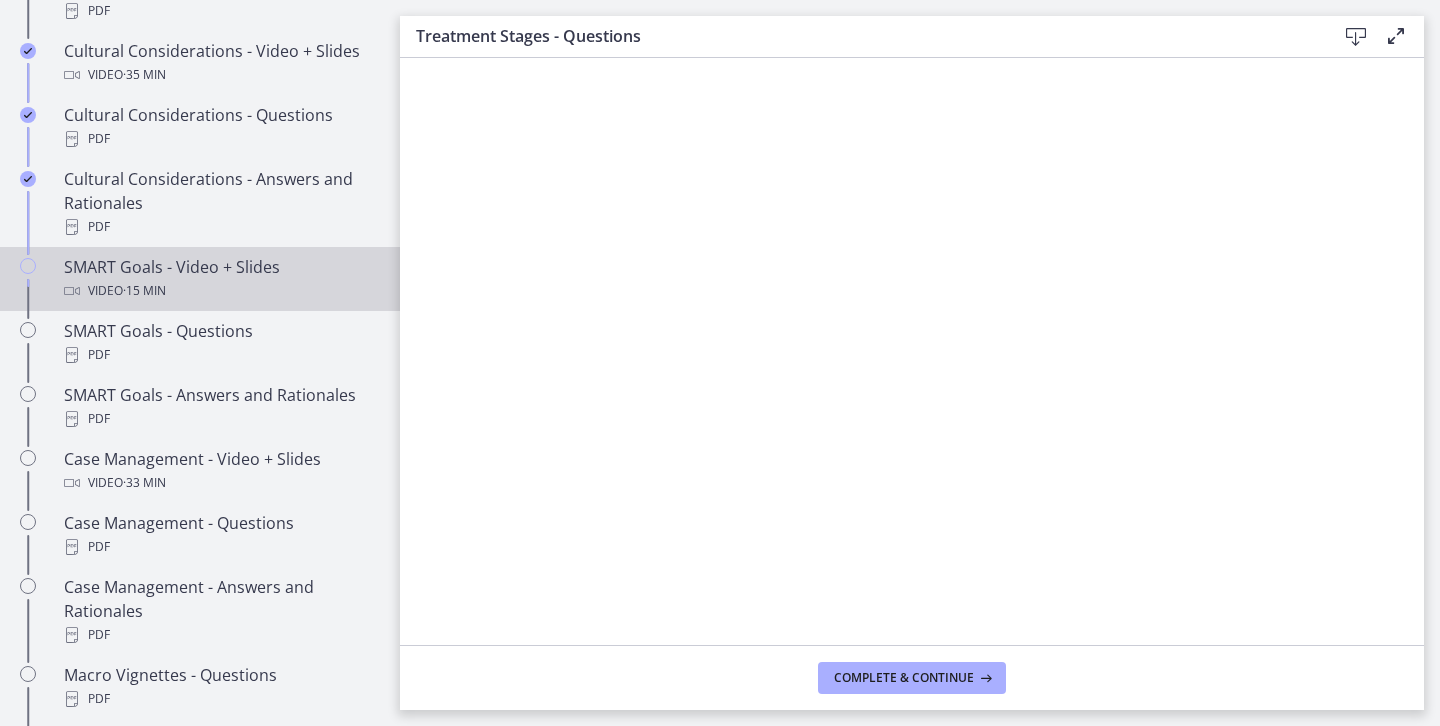 click on "Video
·  15 min" at bounding box center (220, 291) 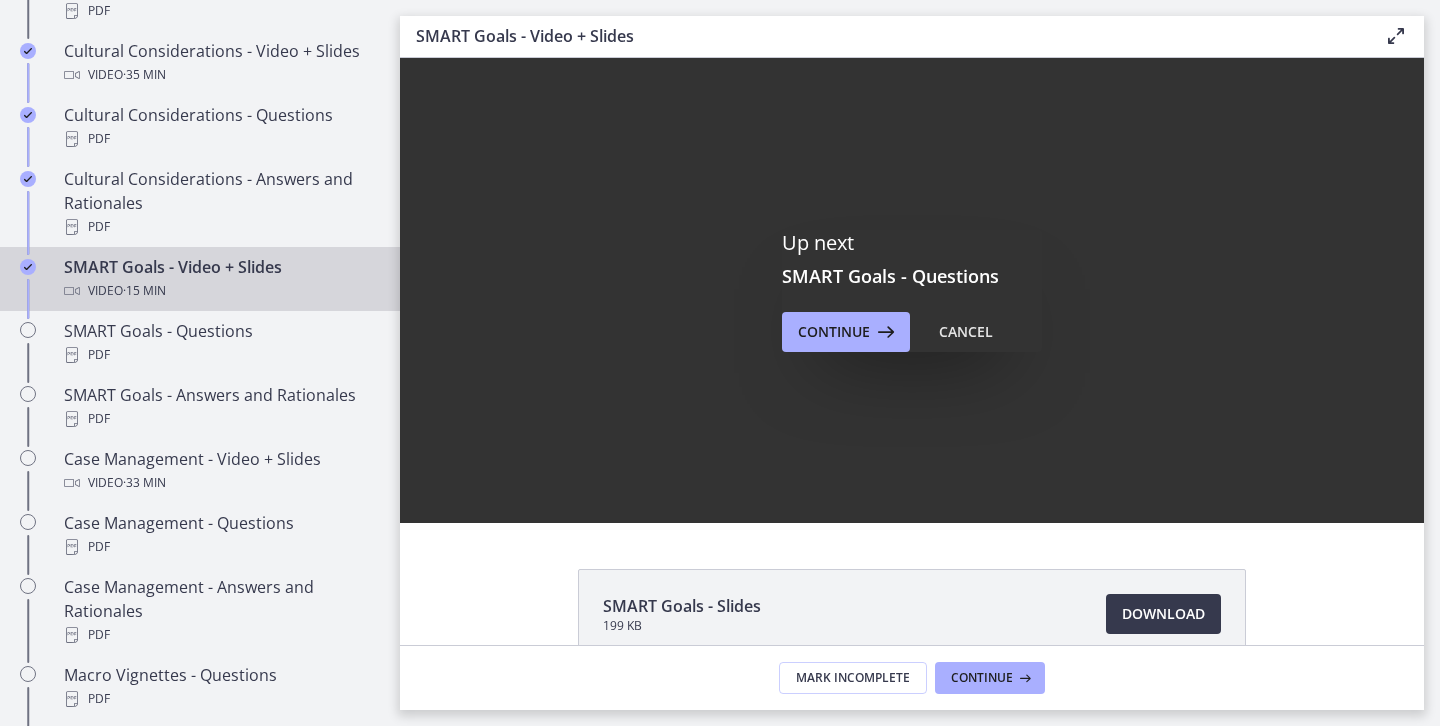 scroll, scrollTop: 0, scrollLeft: 0, axis: both 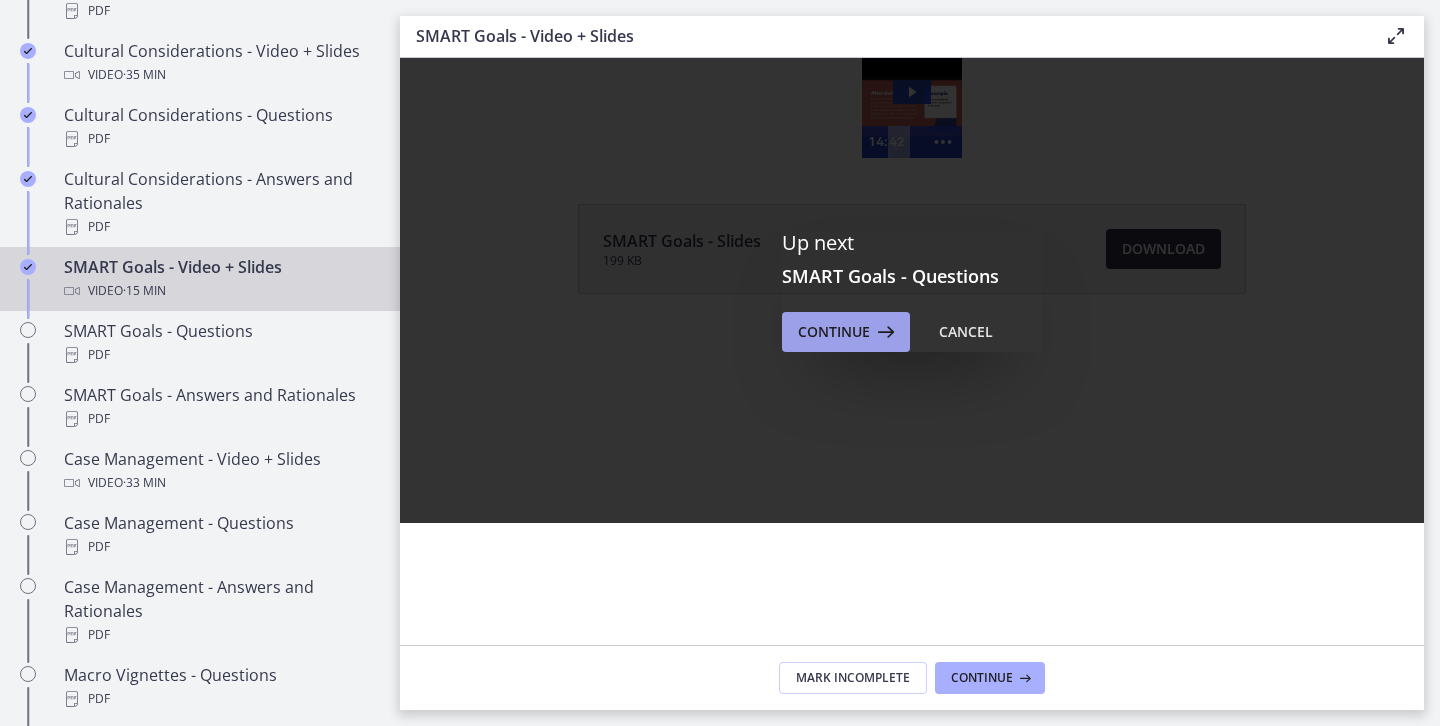 click on "Continue" at bounding box center (834, 332) 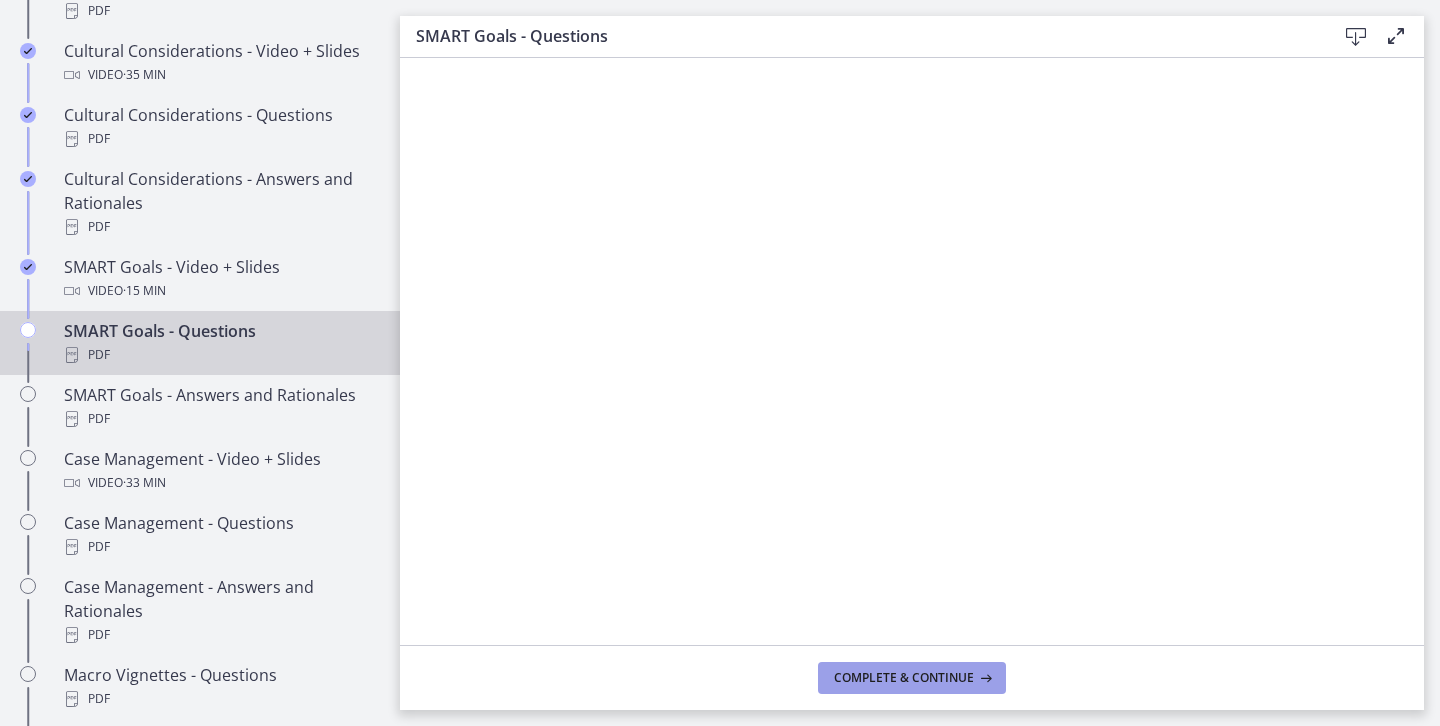 click on "Complete & continue" at bounding box center [904, 678] 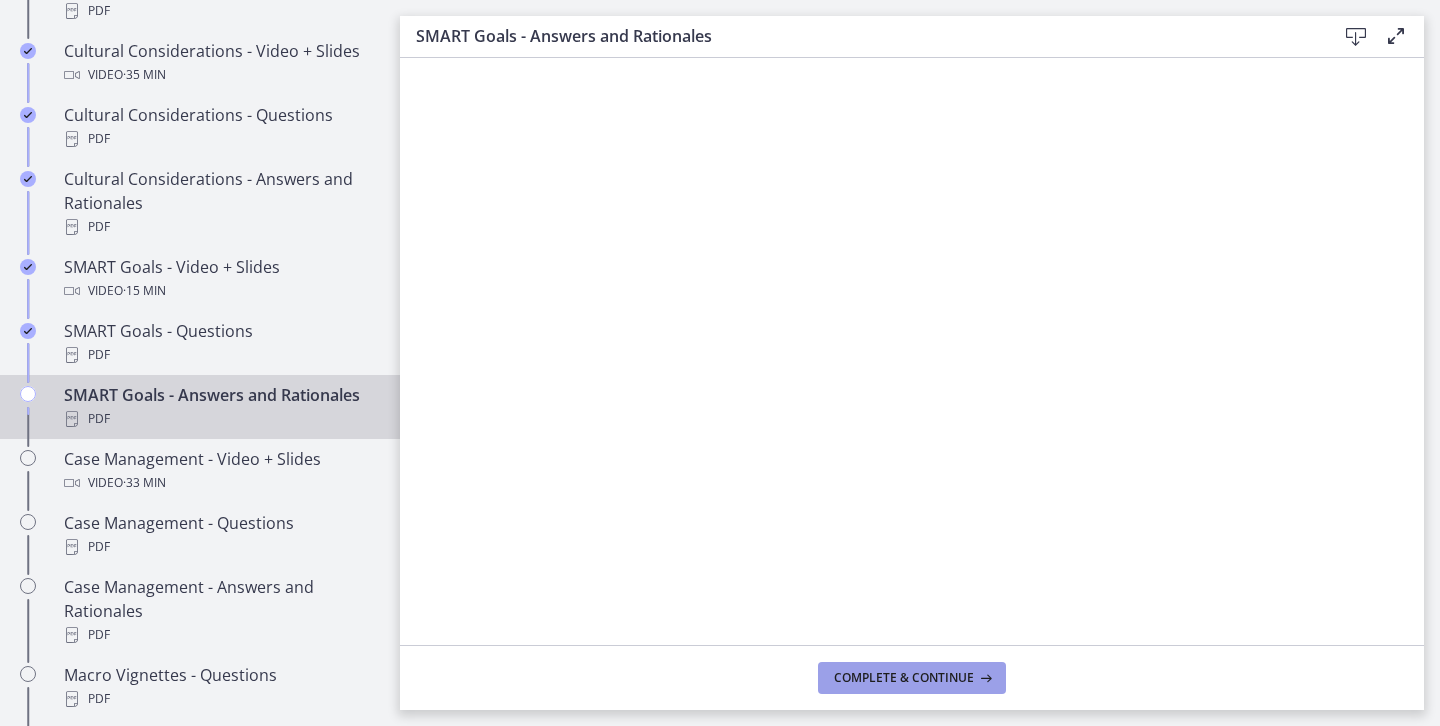 click on "Complete & continue" at bounding box center [904, 678] 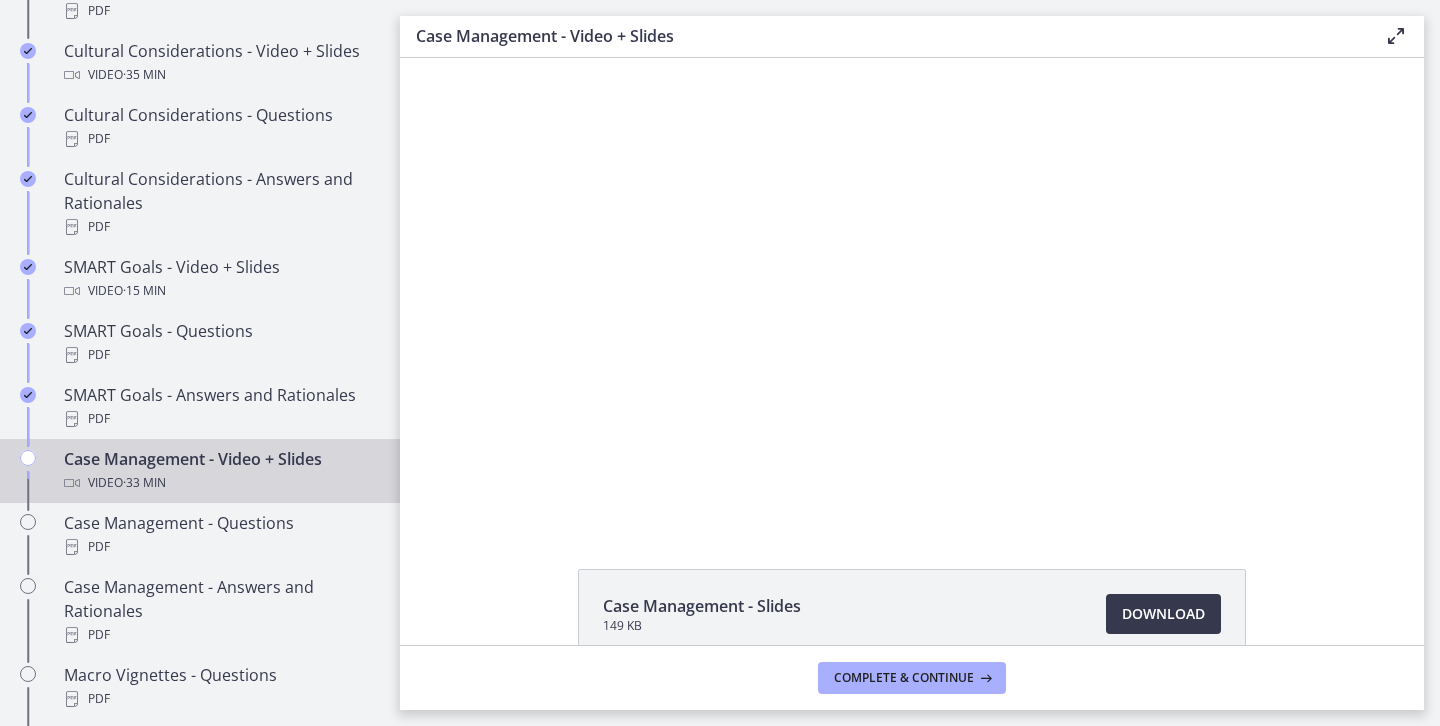 scroll, scrollTop: 0, scrollLeft: 0, axis: both 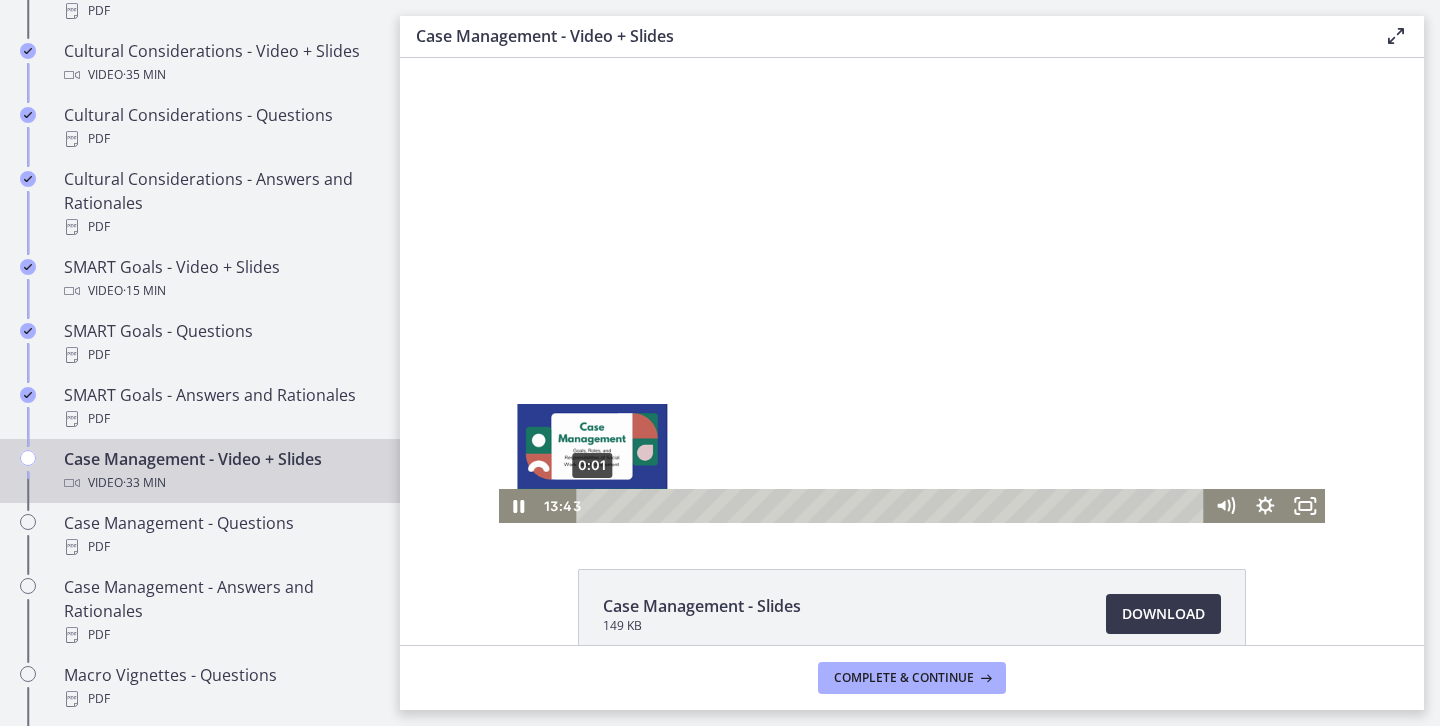 click on "0:01" at bounding box center [894, 506] 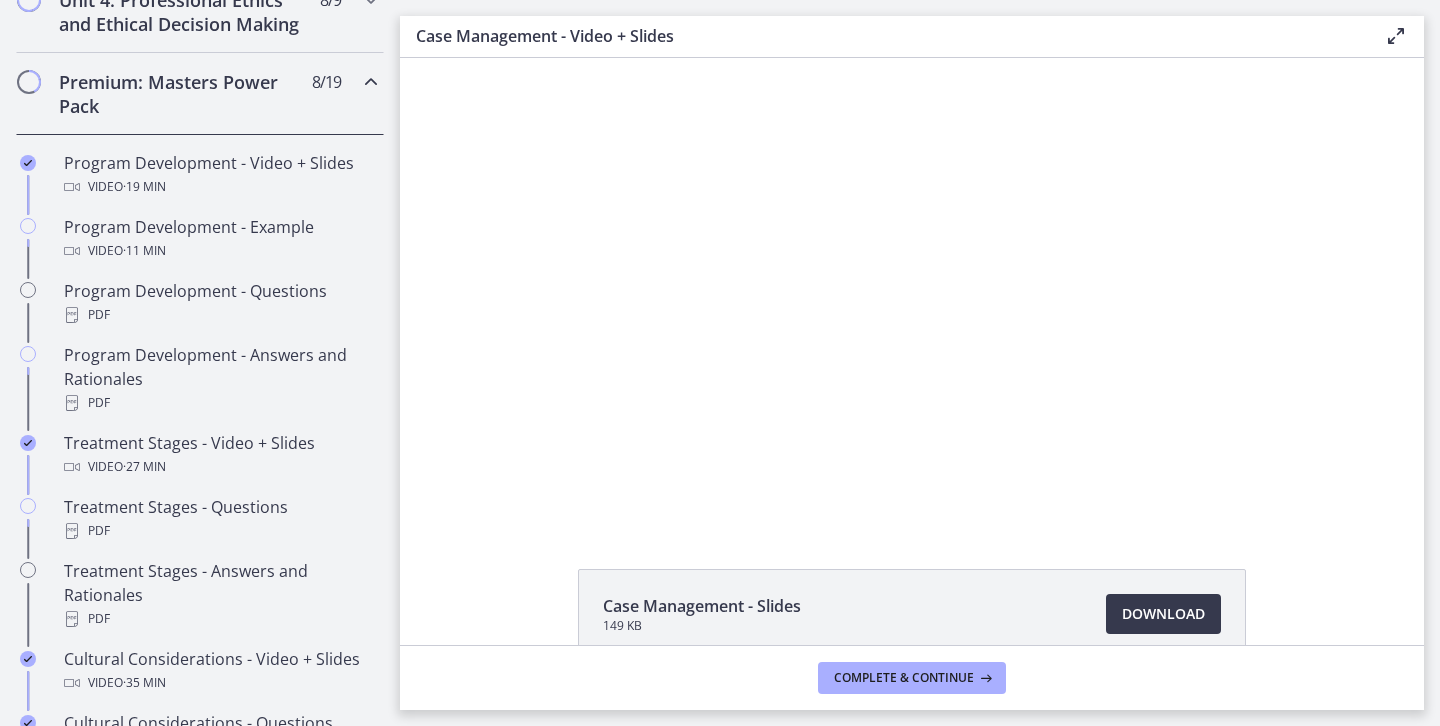 scroll, scrollTop: 917, scrollLeft: 0, axis: vertical 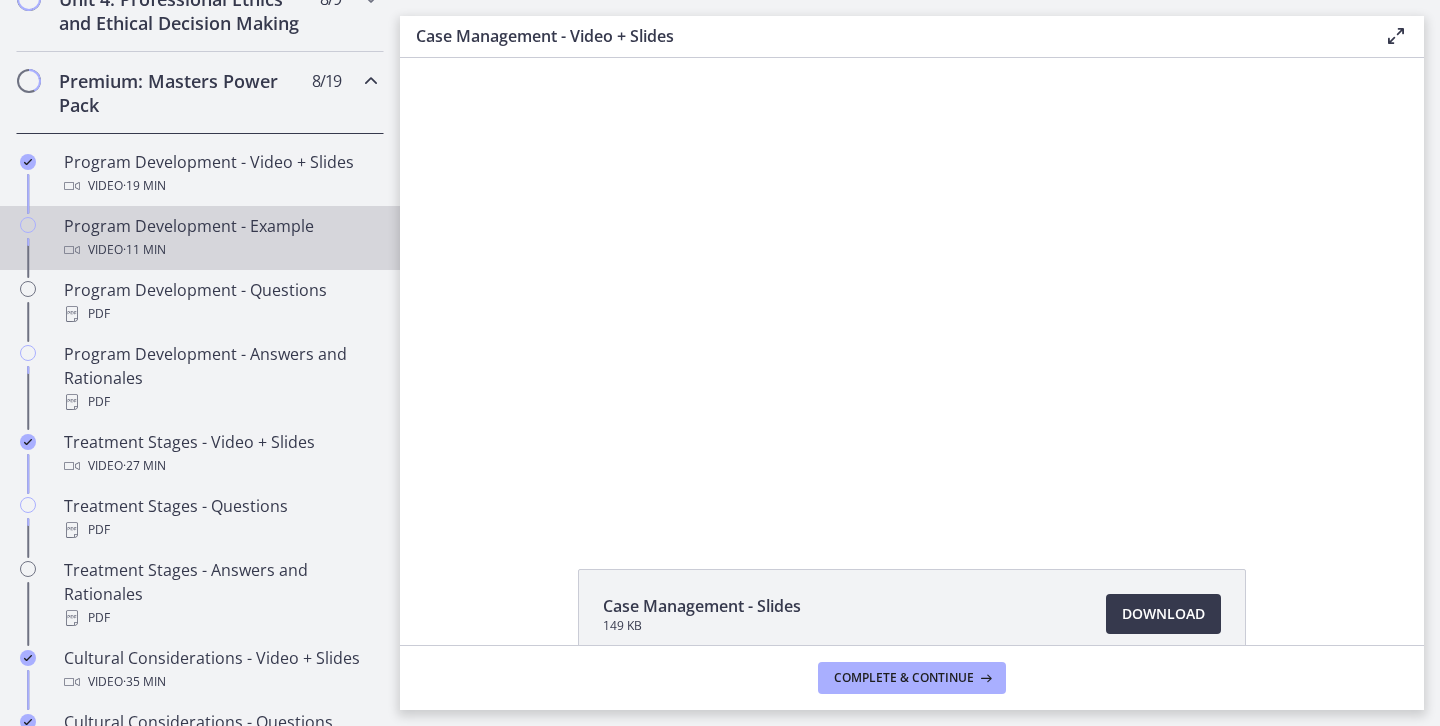 click on "Video
·  11 min" at bounding box center (220, 250) 